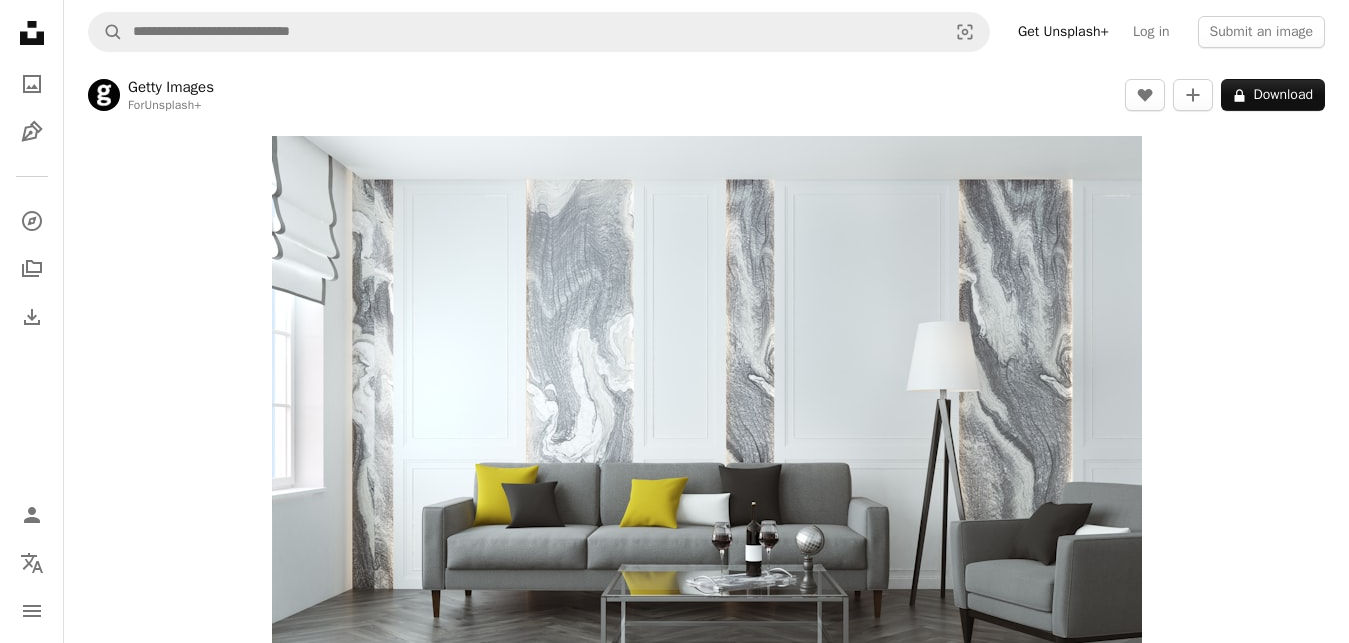 click at bounding box center [1127, 2165] 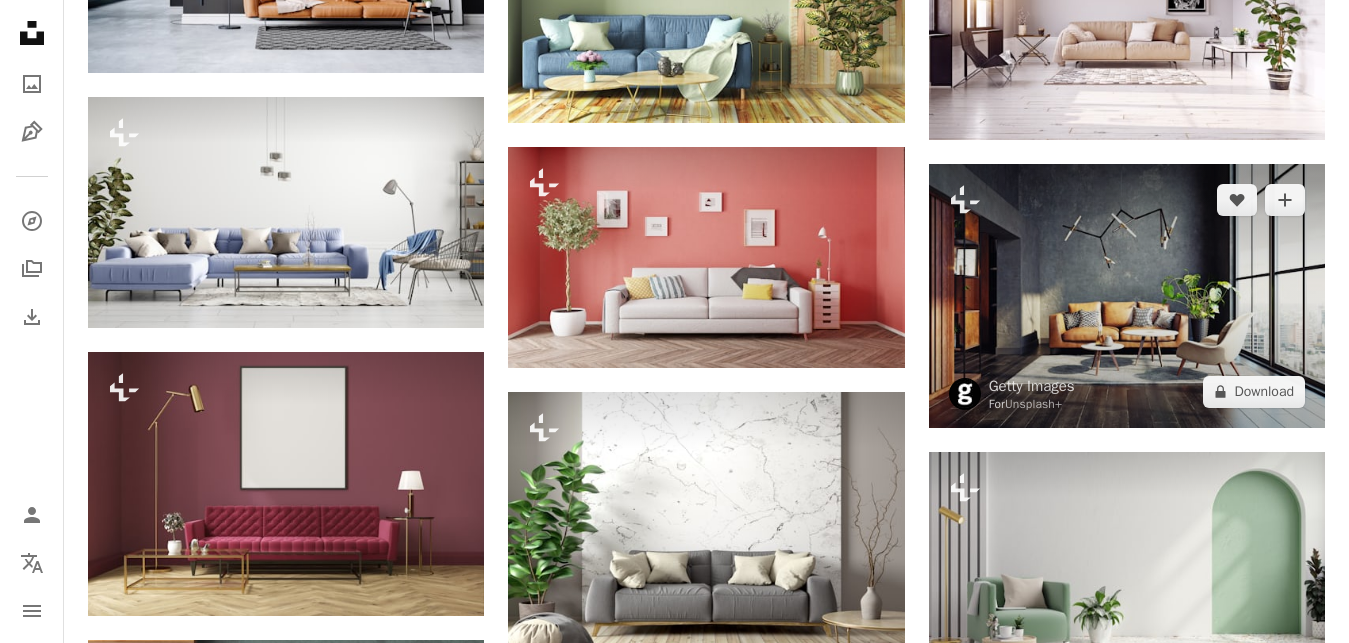 scroll, scrollTop: 1869, scrollLeft: 0, axis: vertical 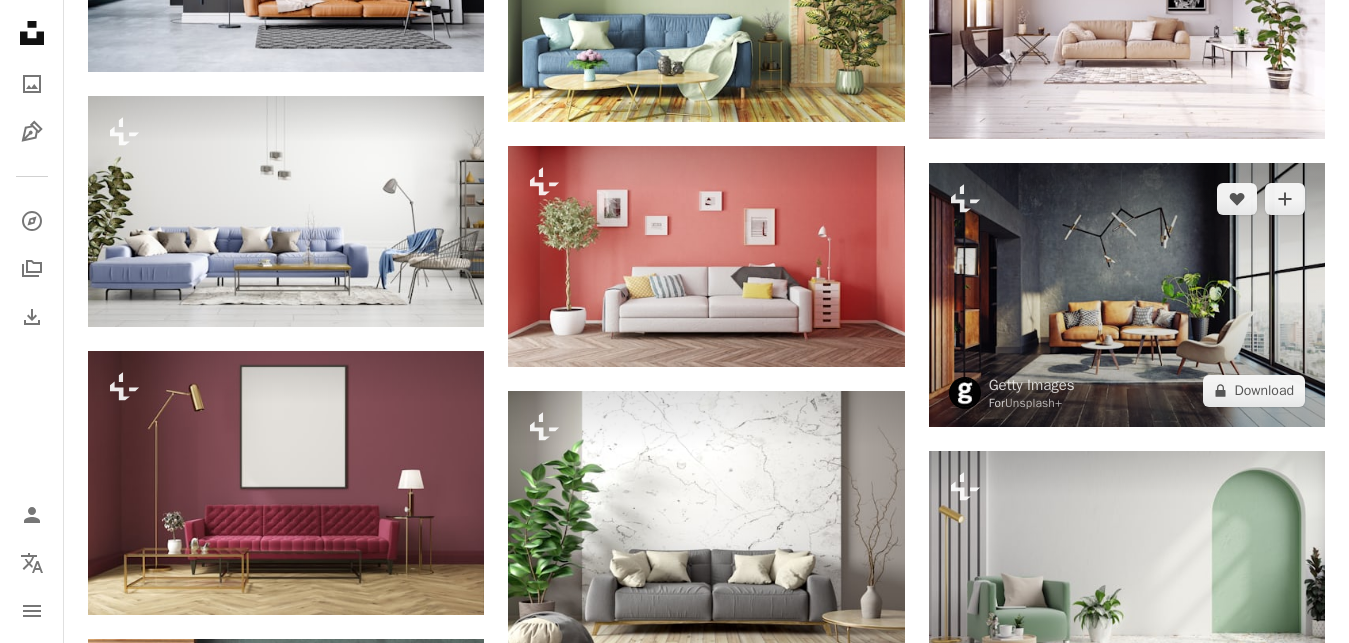 click at bounding box center (1127, 296) 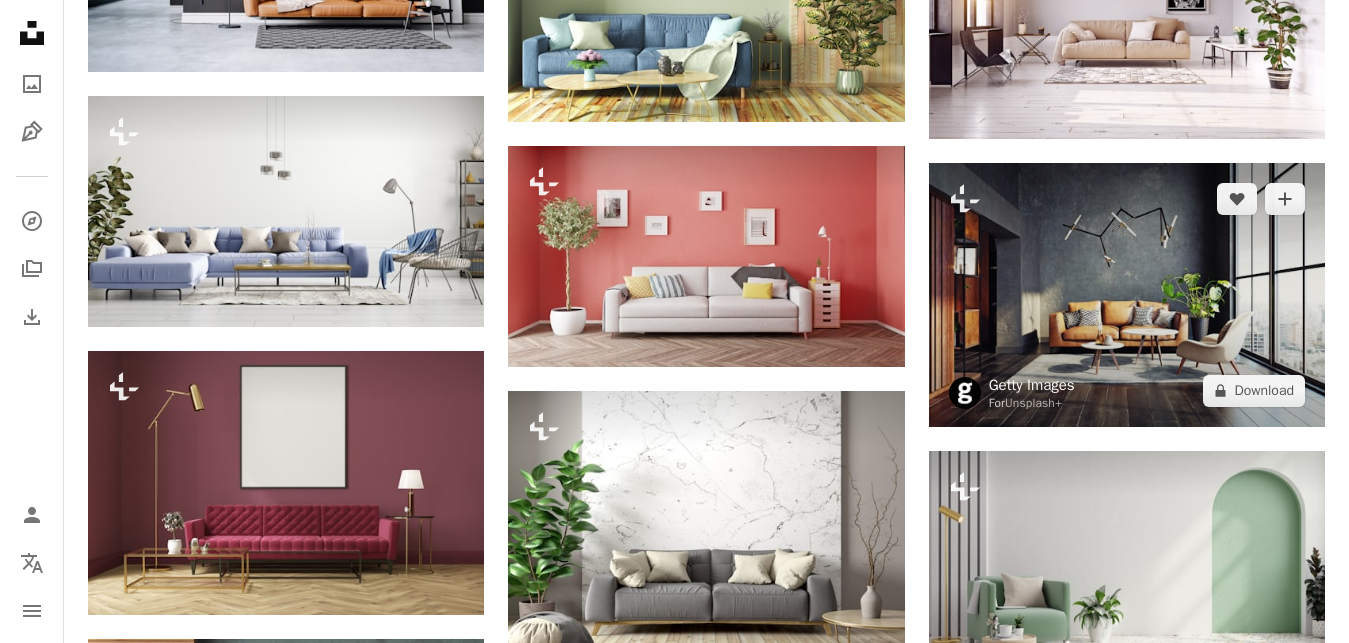 click on "Getty Images" at bounding box center (1032, 386) 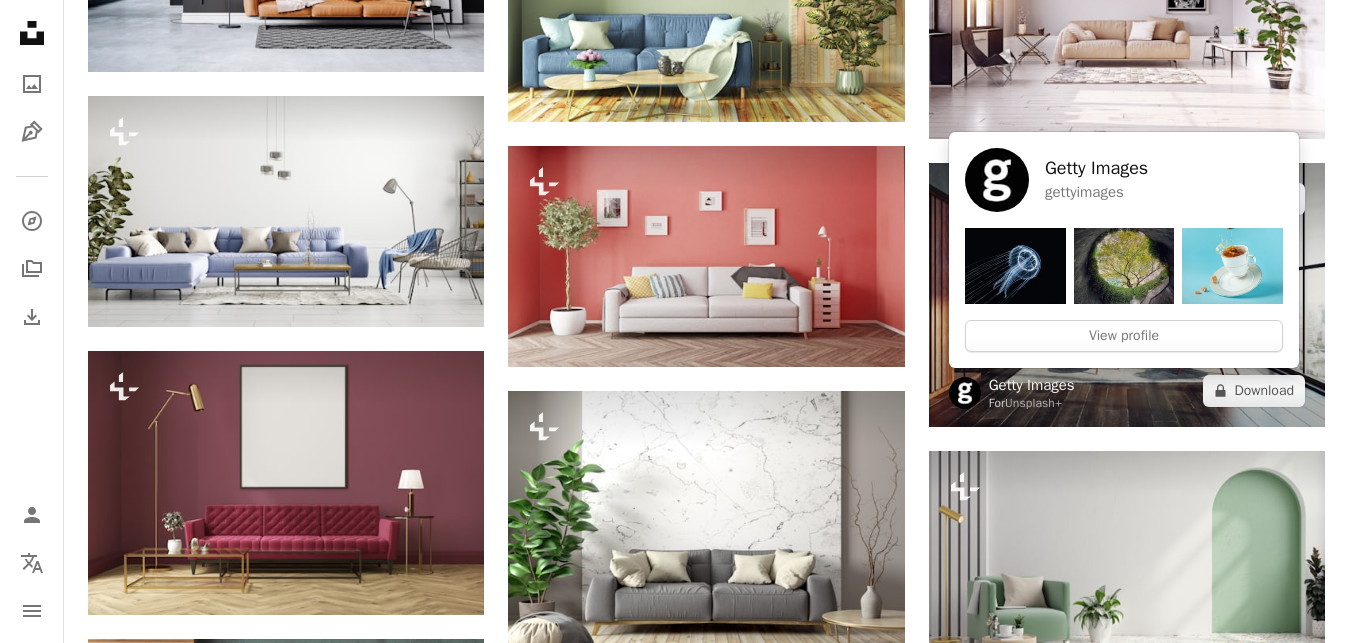 scroll, scrollTop: 0, scrollLeft: 0, axis: both 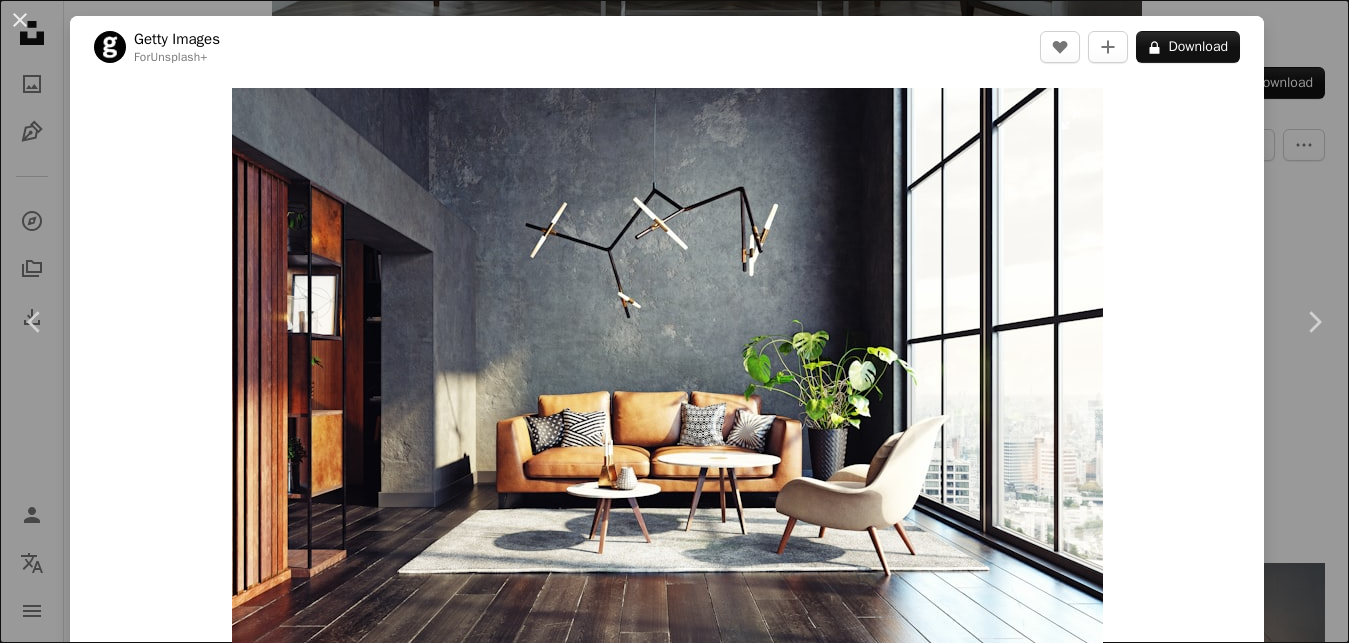click at bounding box center [667, 378] 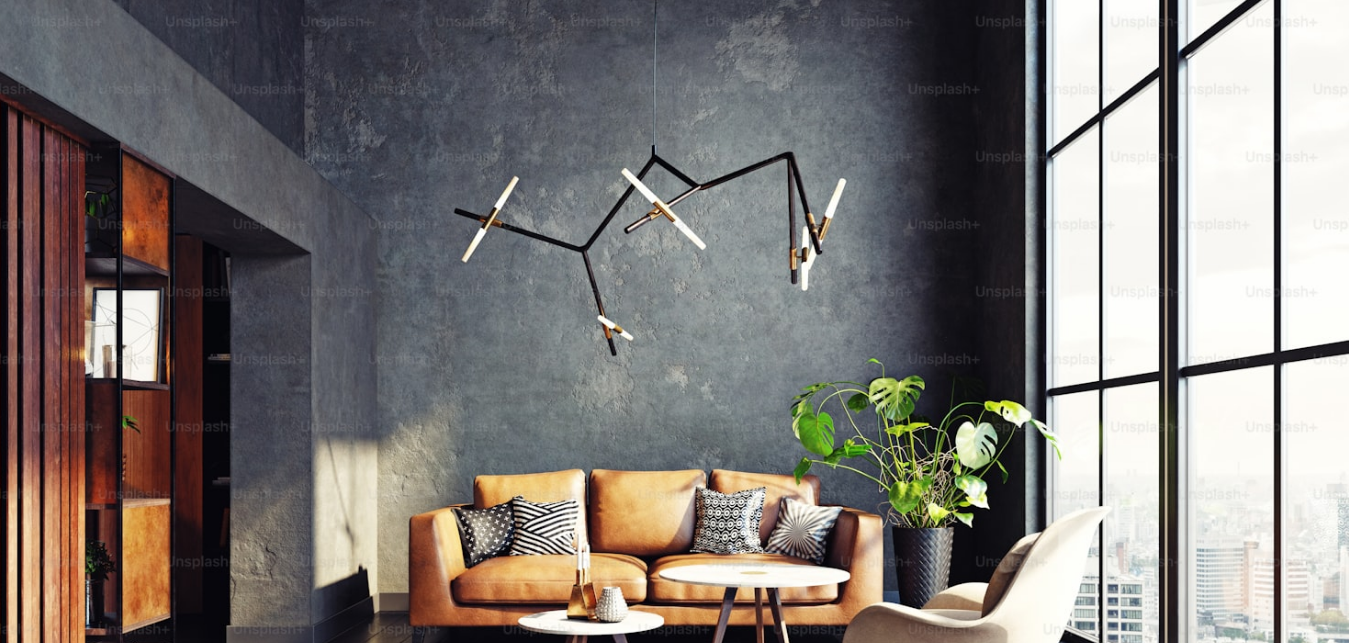 scroll, scrollTop: 123, scrollLeft: 0, axis: vertical 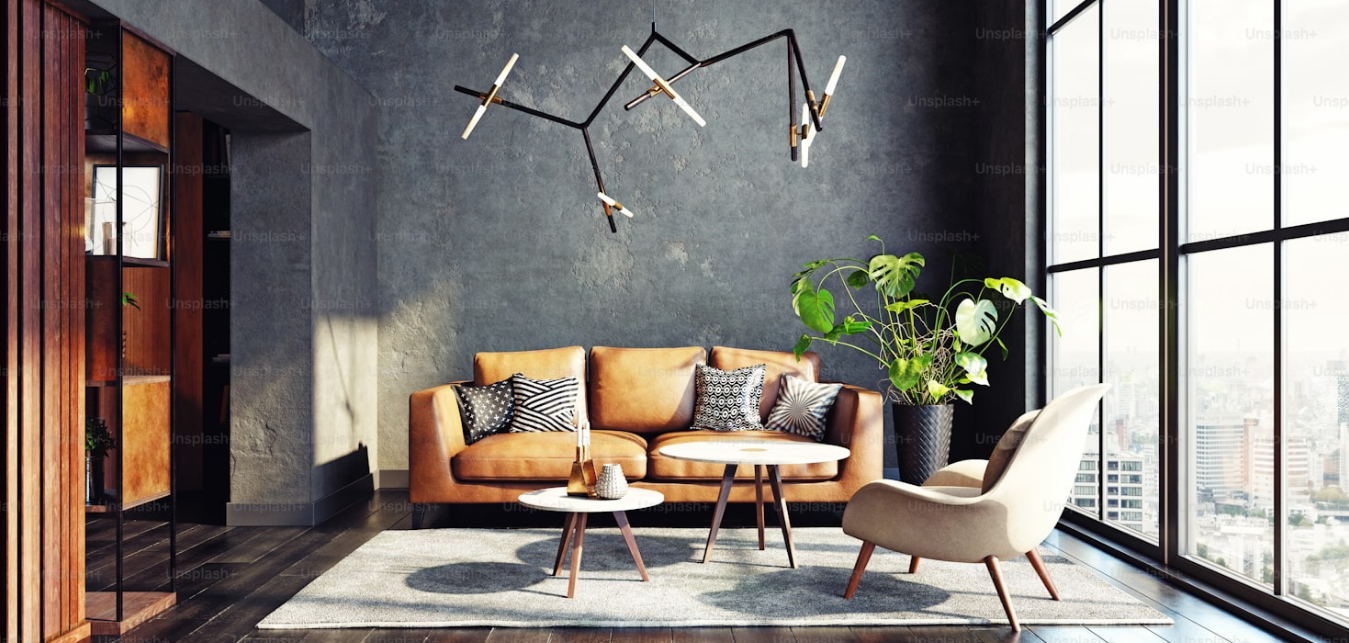 click at bounding box center (674, 326) 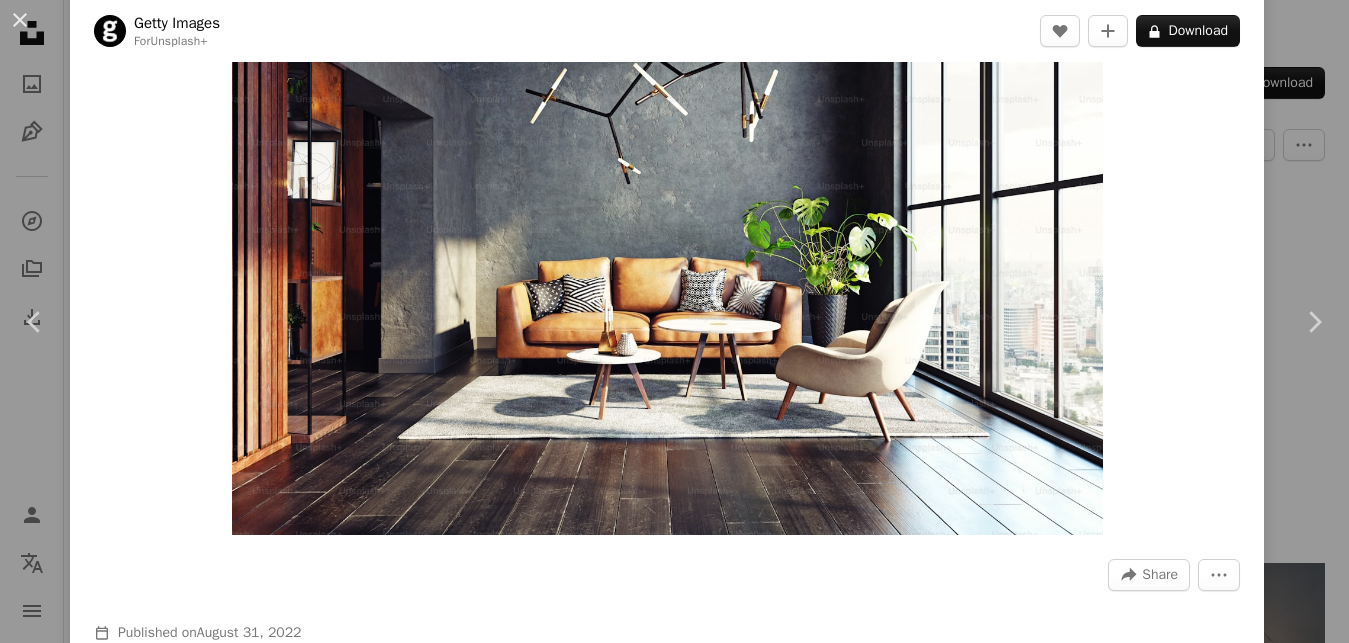 scroll, scrollTop: 0, scrollLeft: 0, axis: both 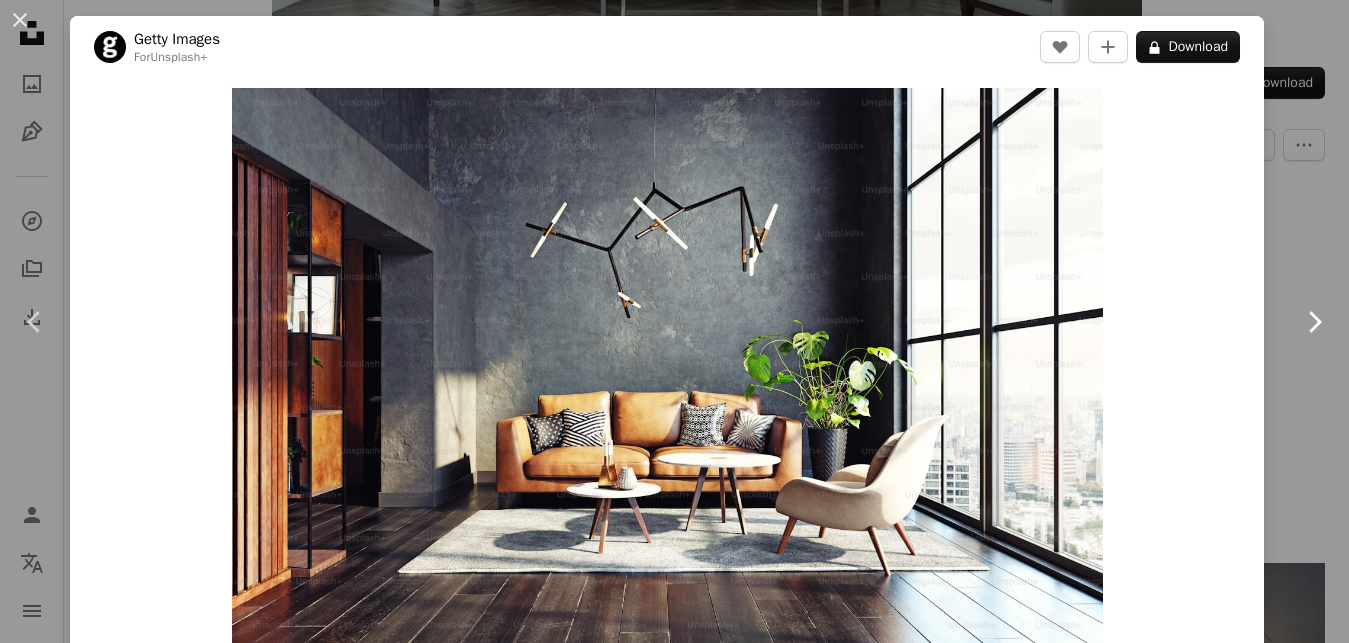 click on "Chevron right" at bounding box center [1314, 322] 